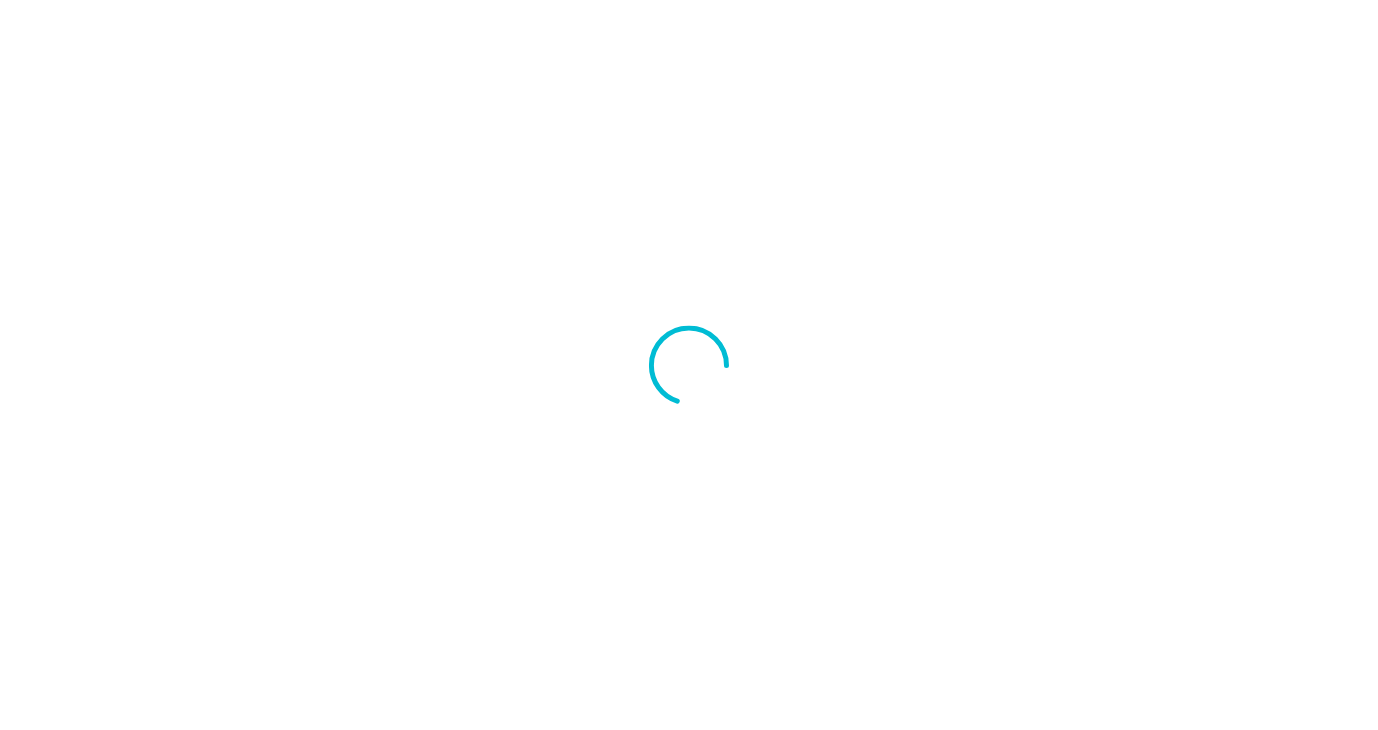 scroll, scrollTop: 0, scrollLeft: 0, axis: both 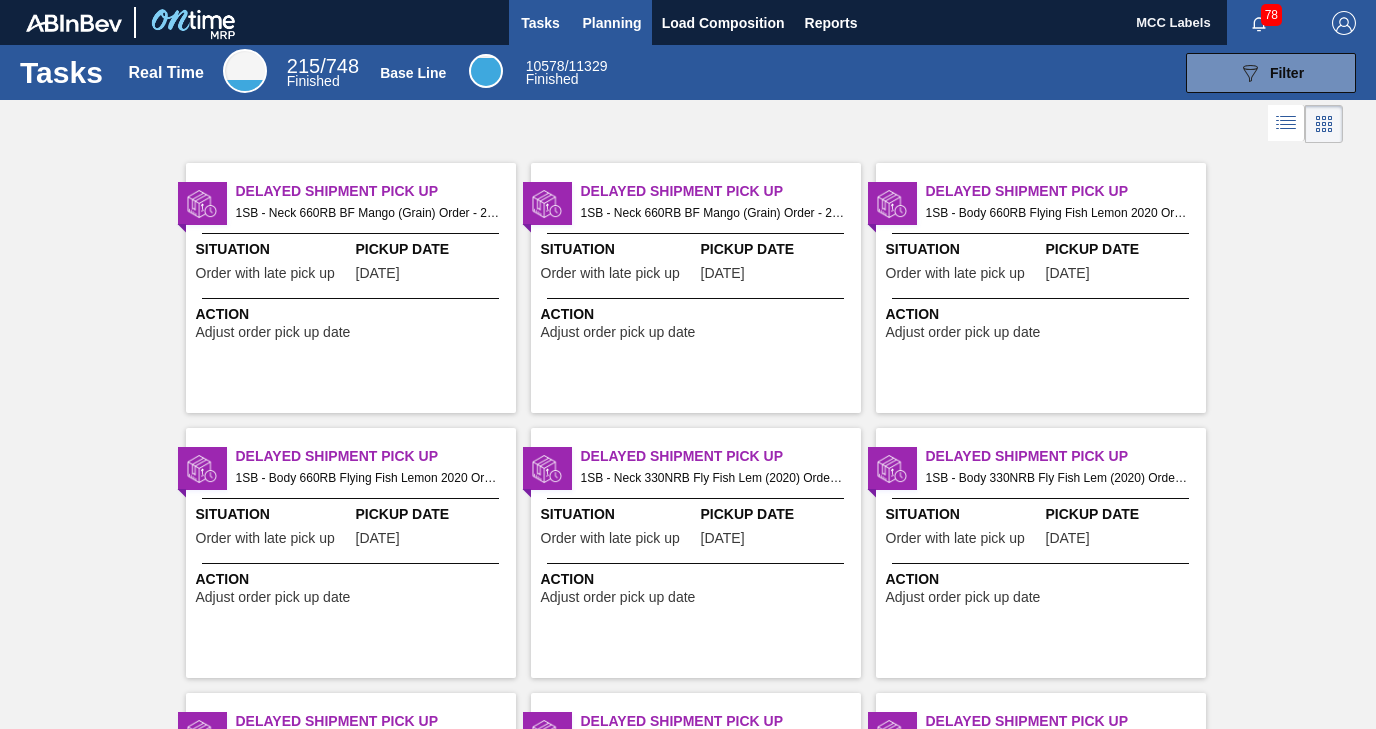 click on "Planning" at bounding box center (612, 23) 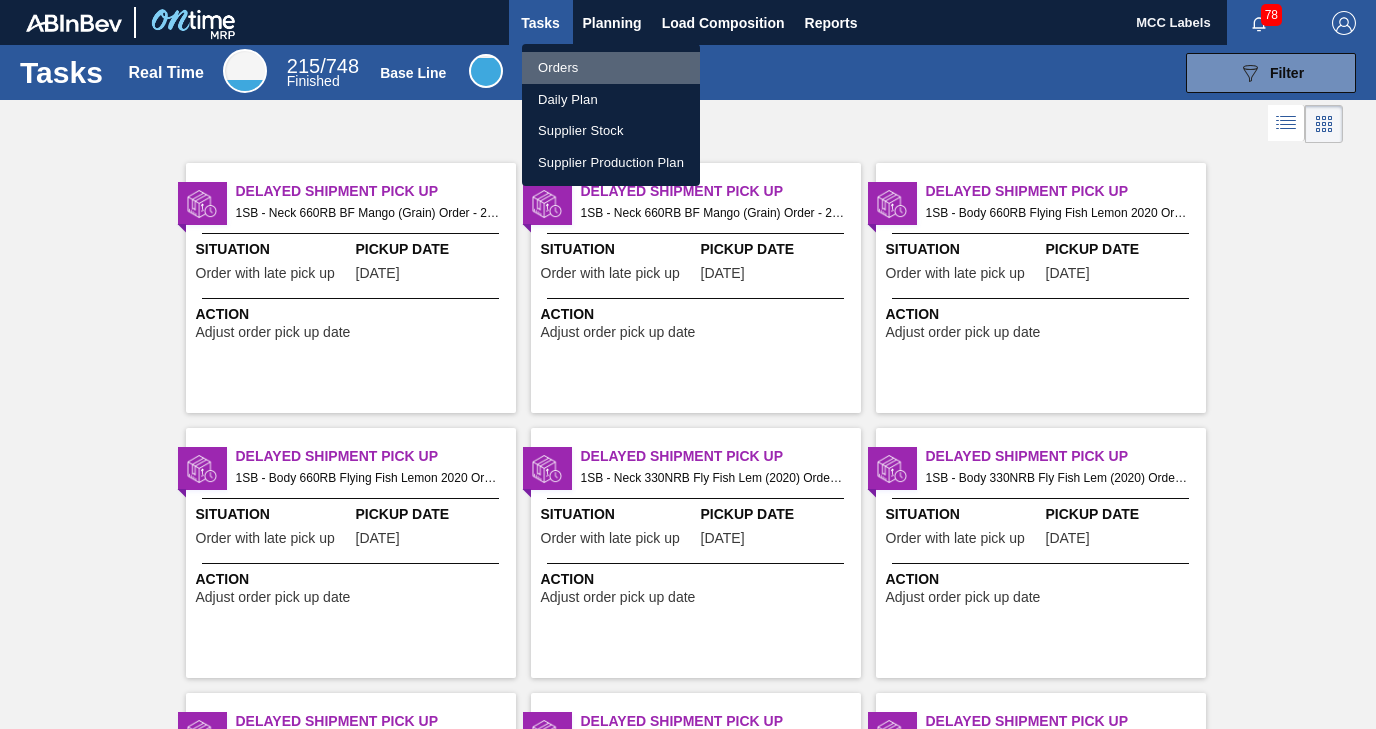 click on "Orders" at bounding box center [611, 68] 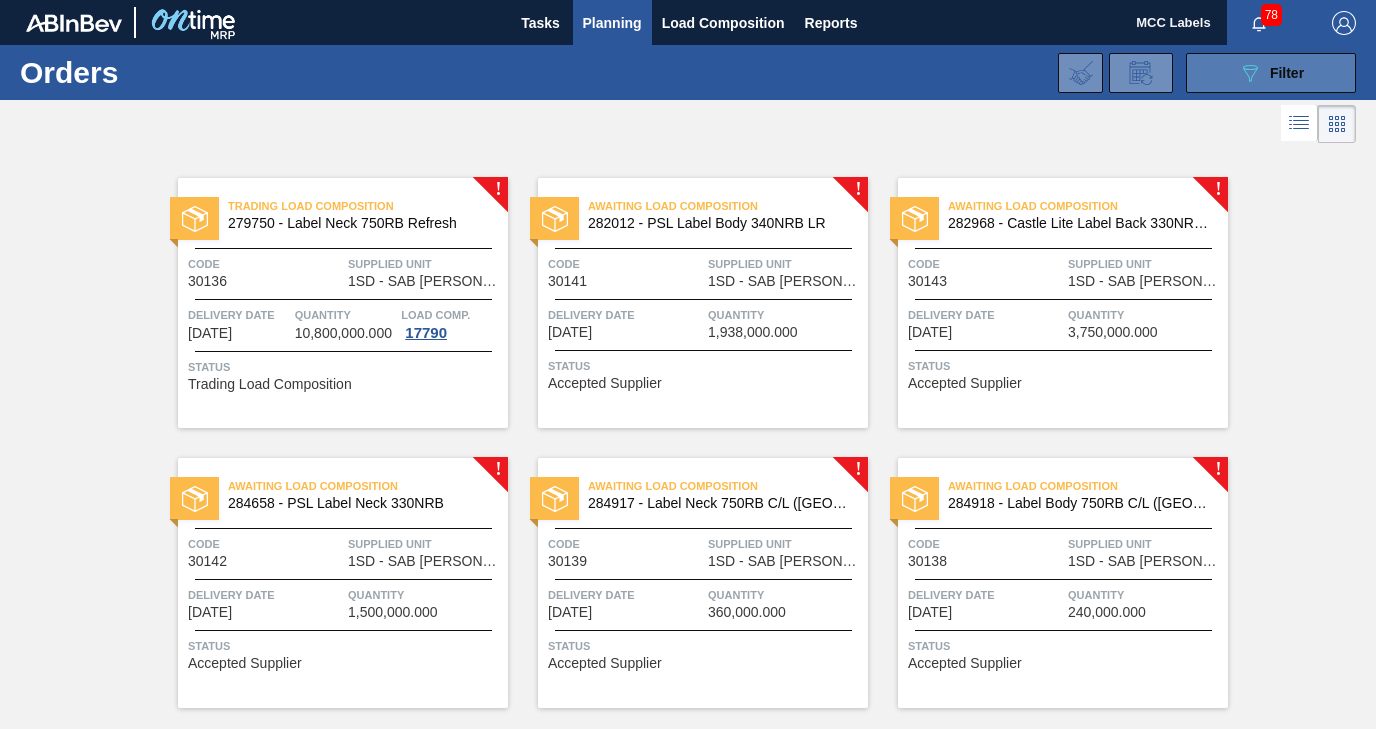 click on "089F7B8B-B2A5-4AFE-B5C0-19BA573D28AC Filter" at bounding box center [1271, 73] 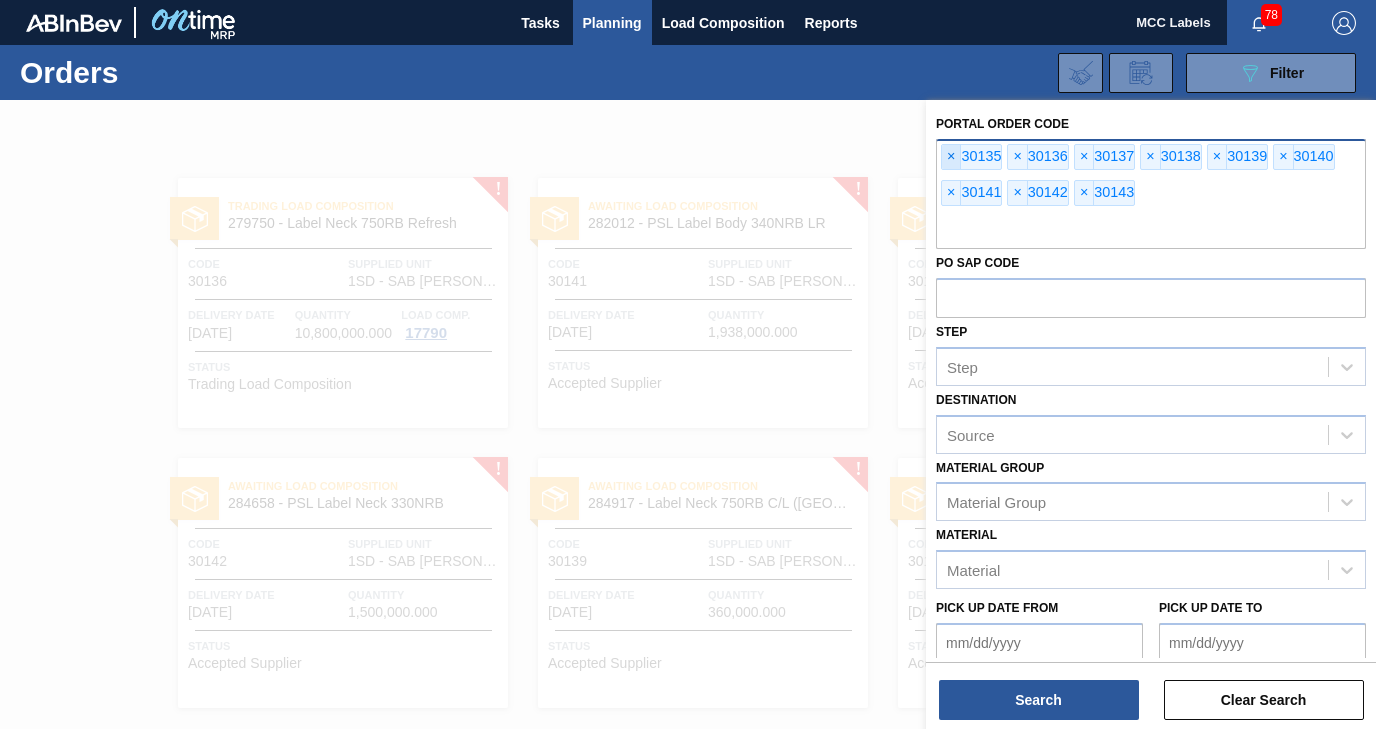 click on "×" at bounding box center [951, 157] 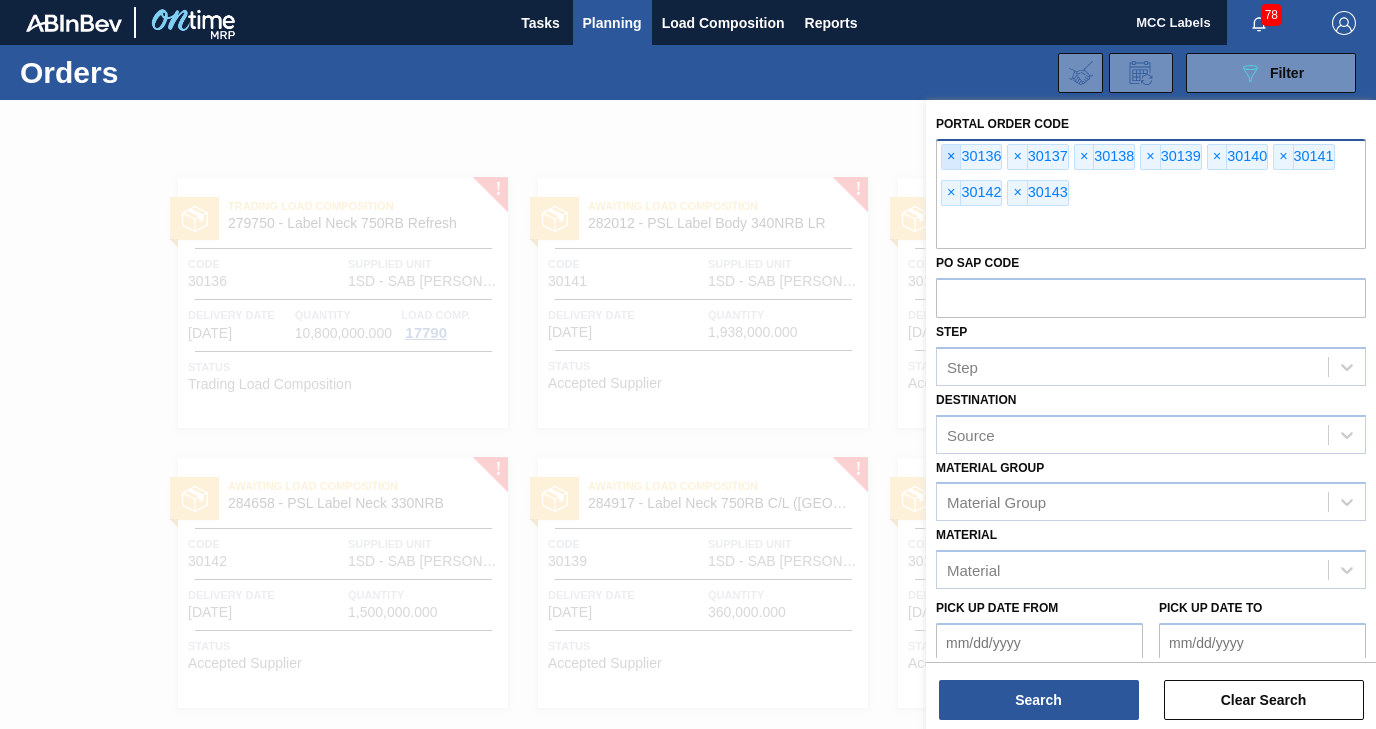 click on "×" at bounding box center [951, 157] 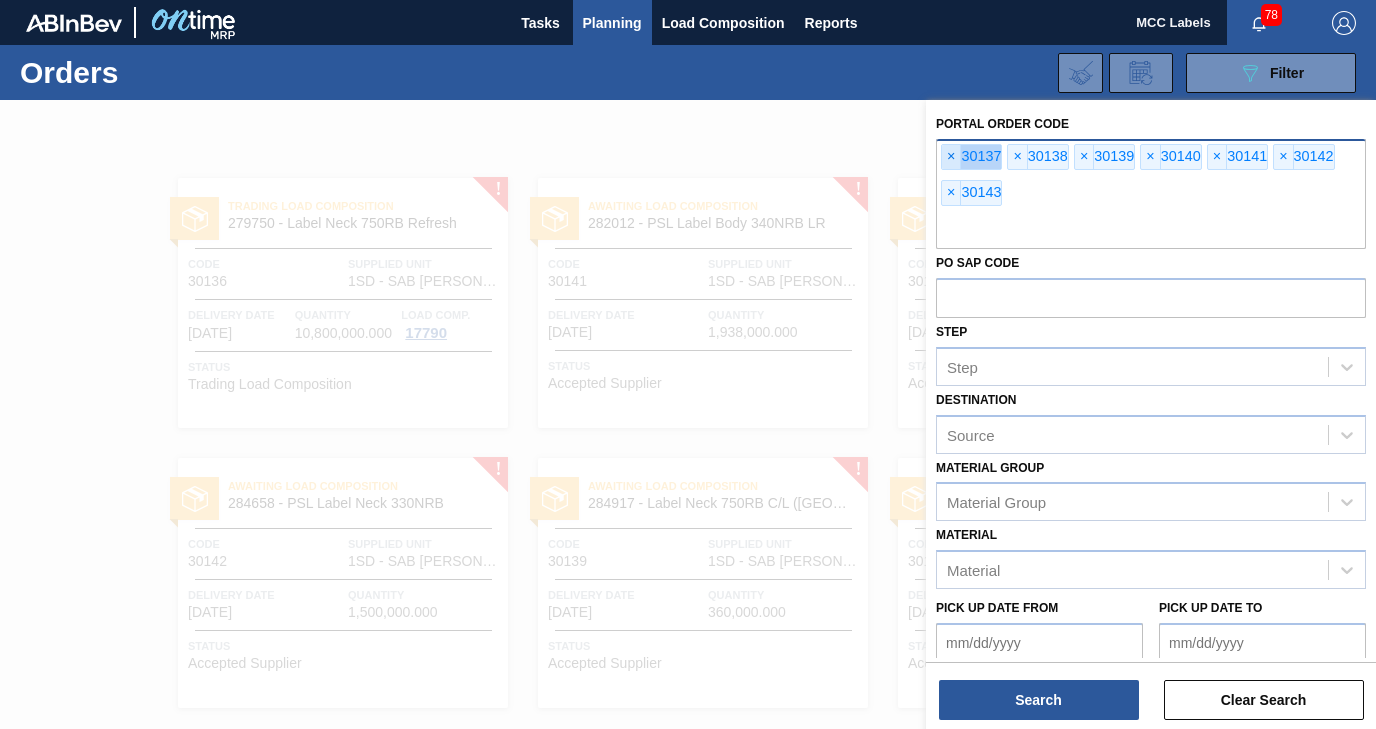 click on "×" at bounding box center [951, 157] 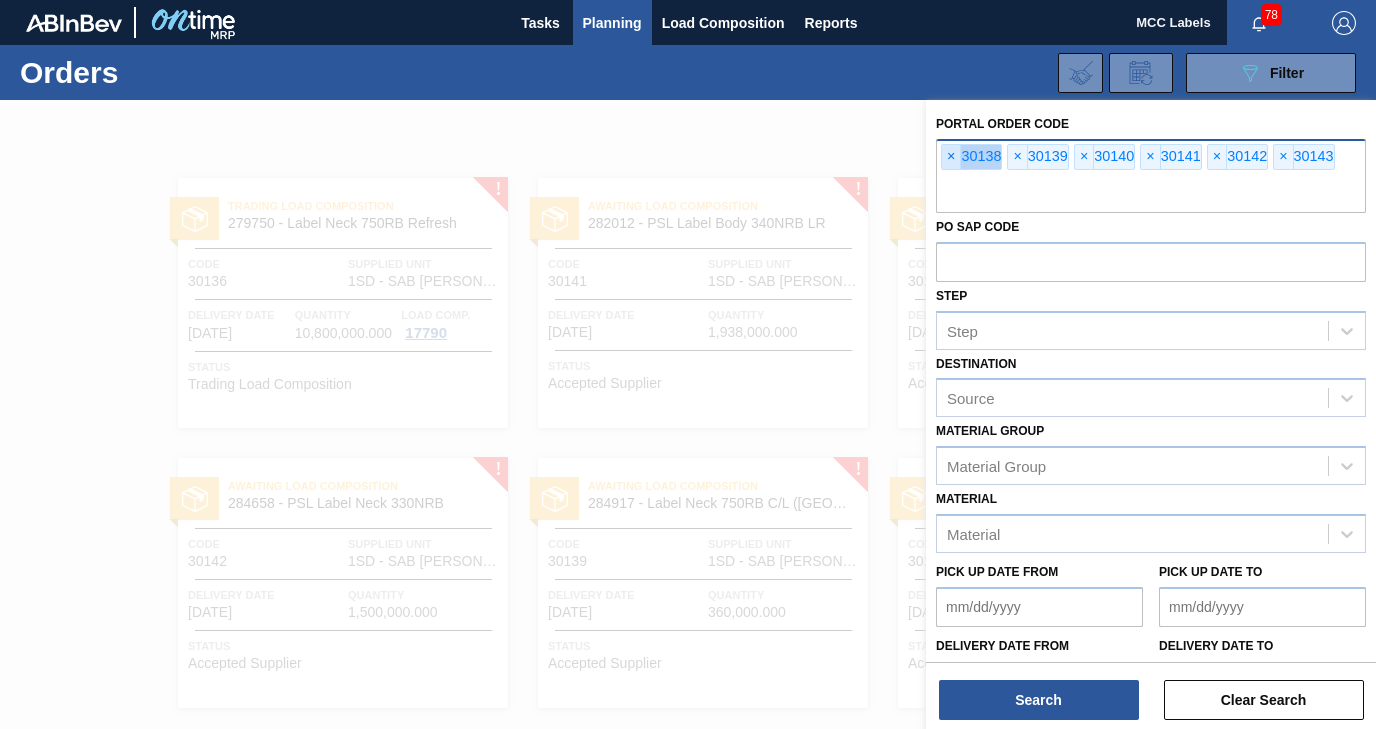 click on "×" at bounding box center (951, 157) 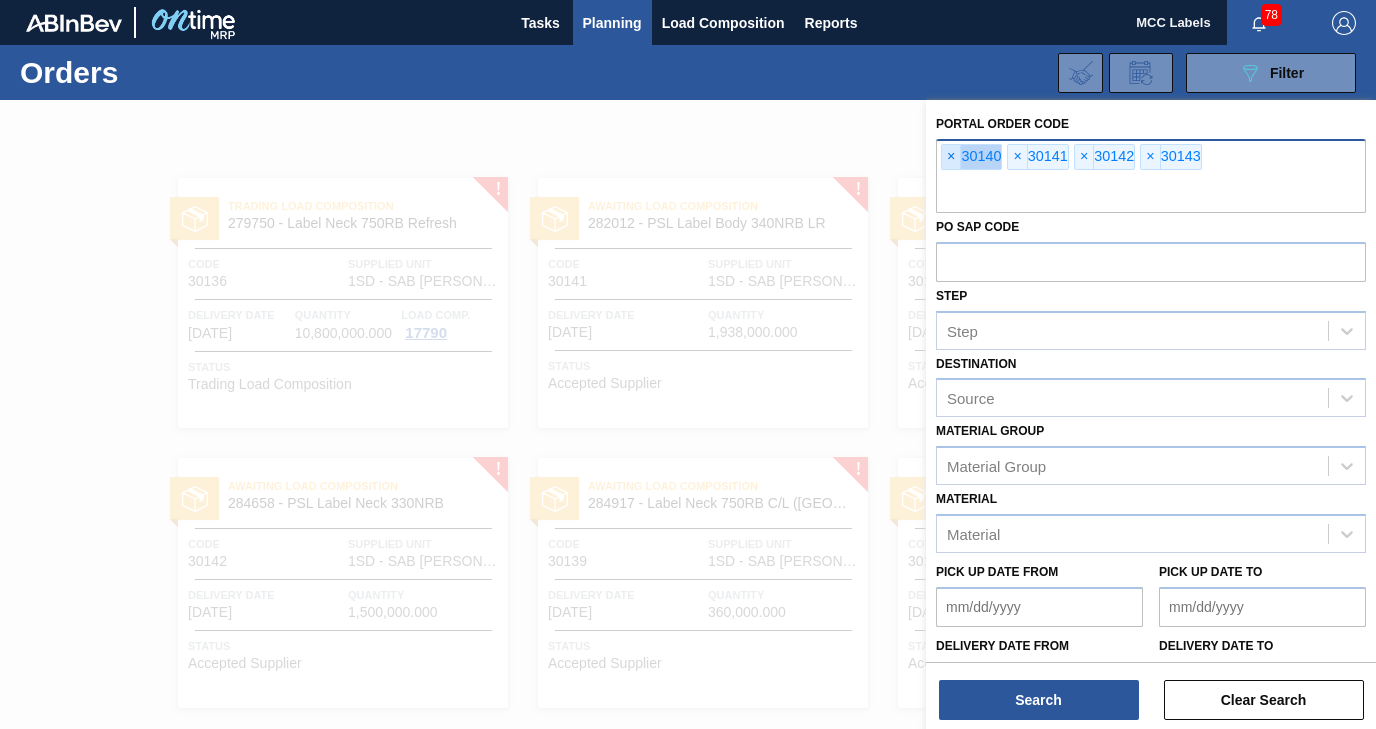 click on "×" at bounding box center [951, 157] 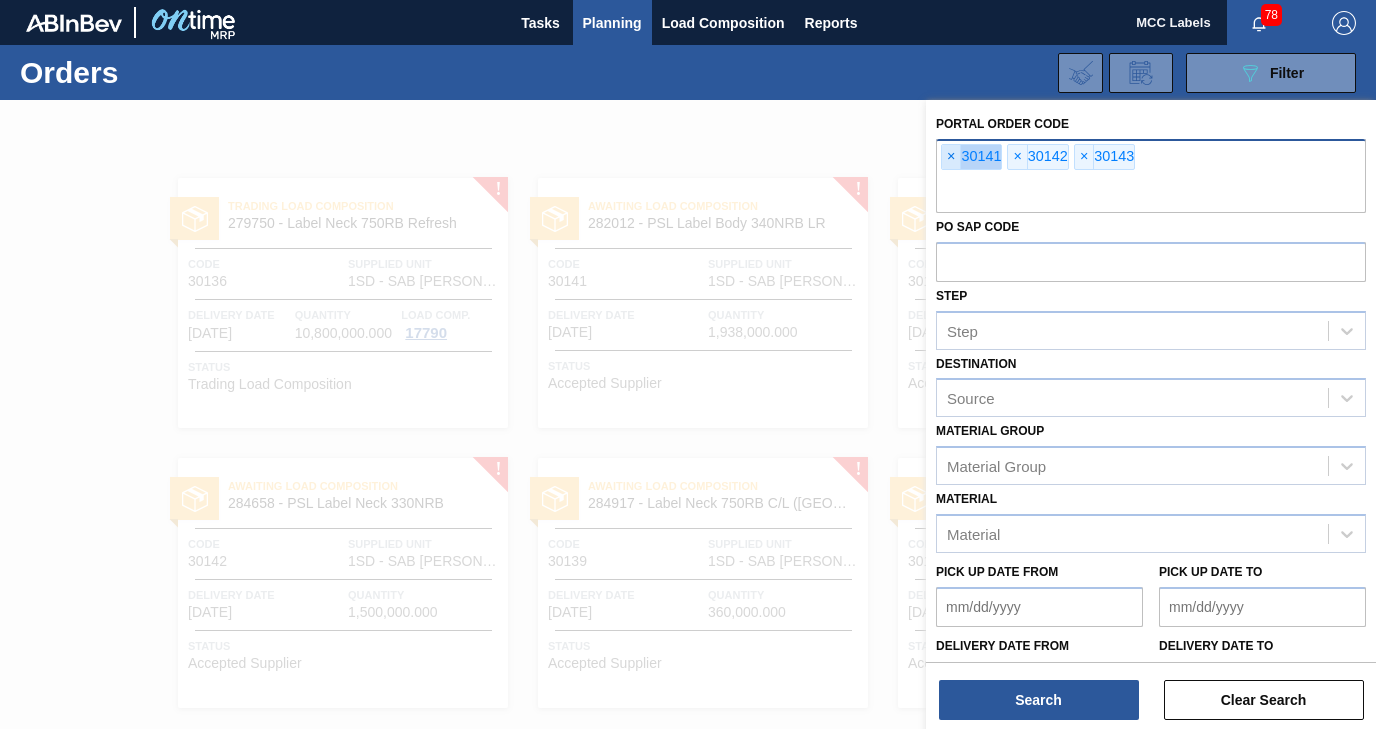 click on "×" at bounding box center (951, 157) 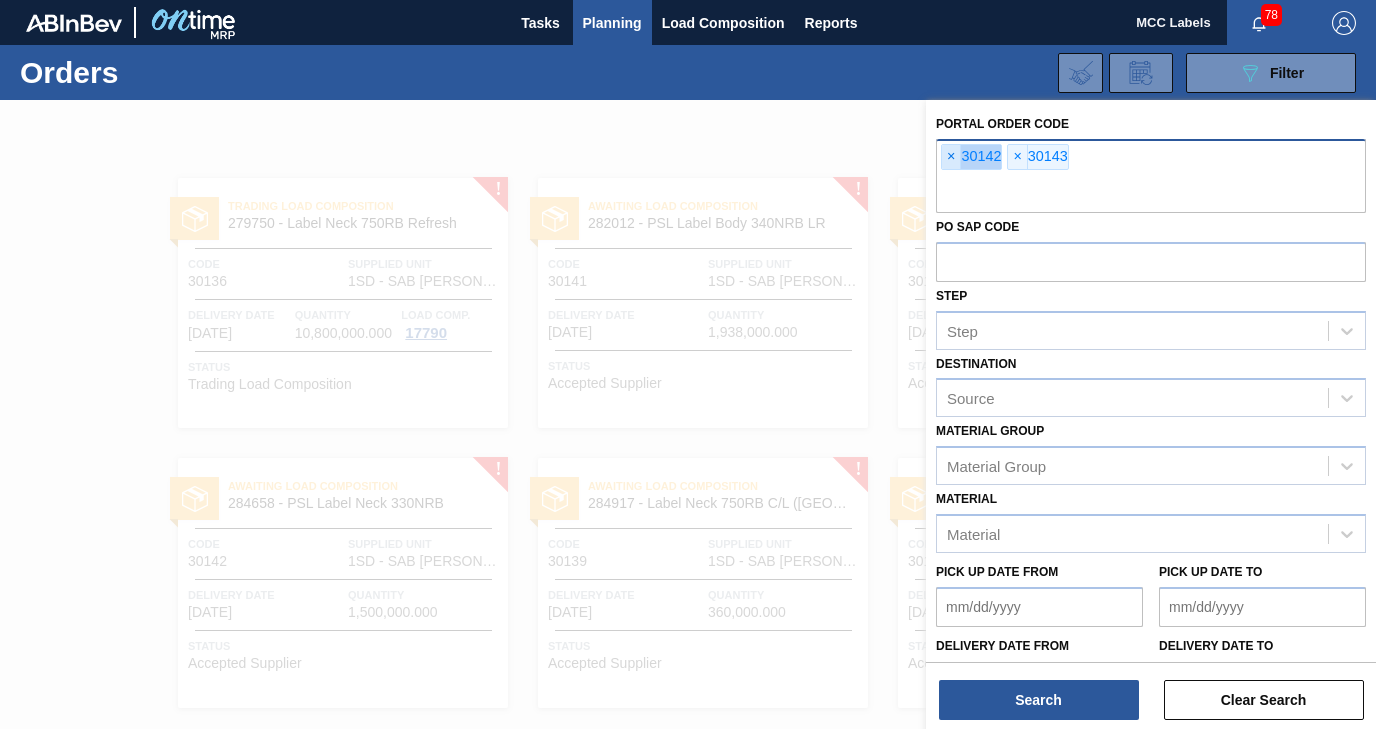 click on "×" at bounding box center (951, 157) 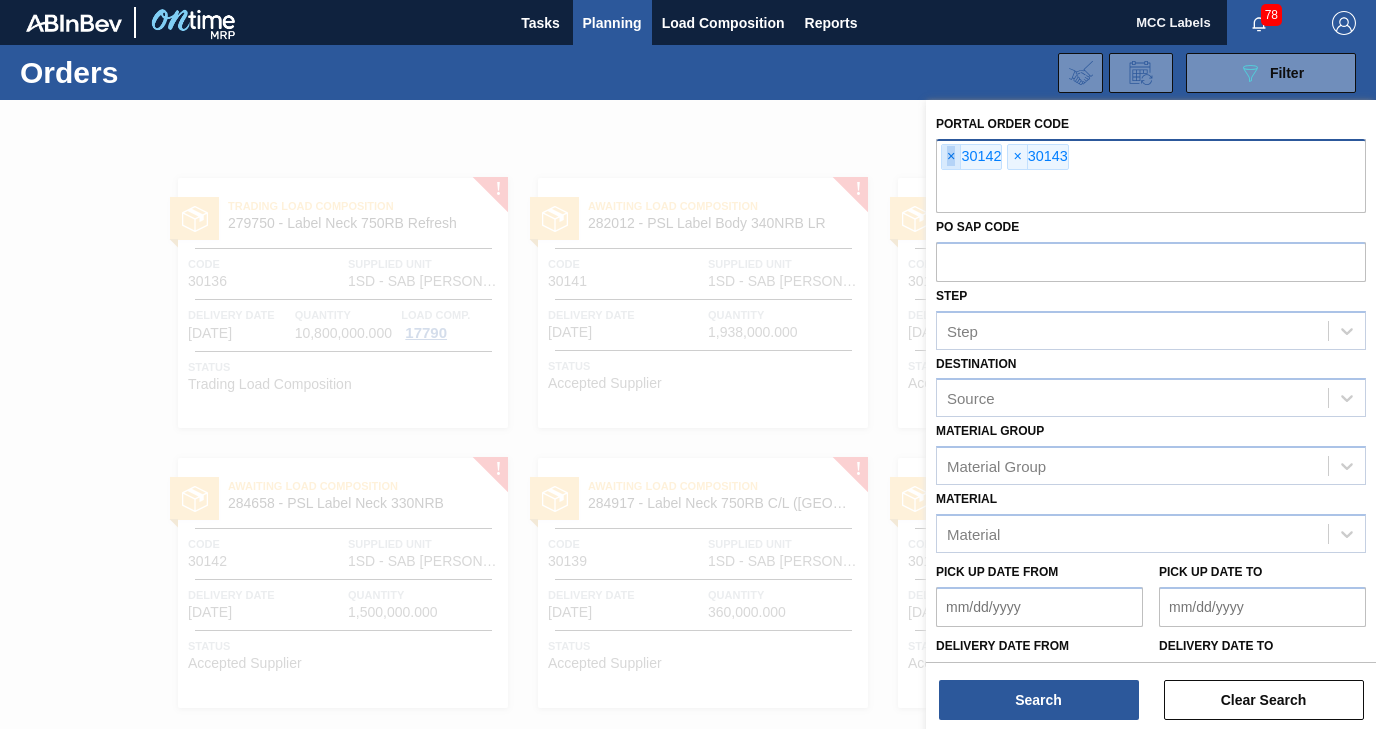 click on "×" at bounding box center [951, 157] 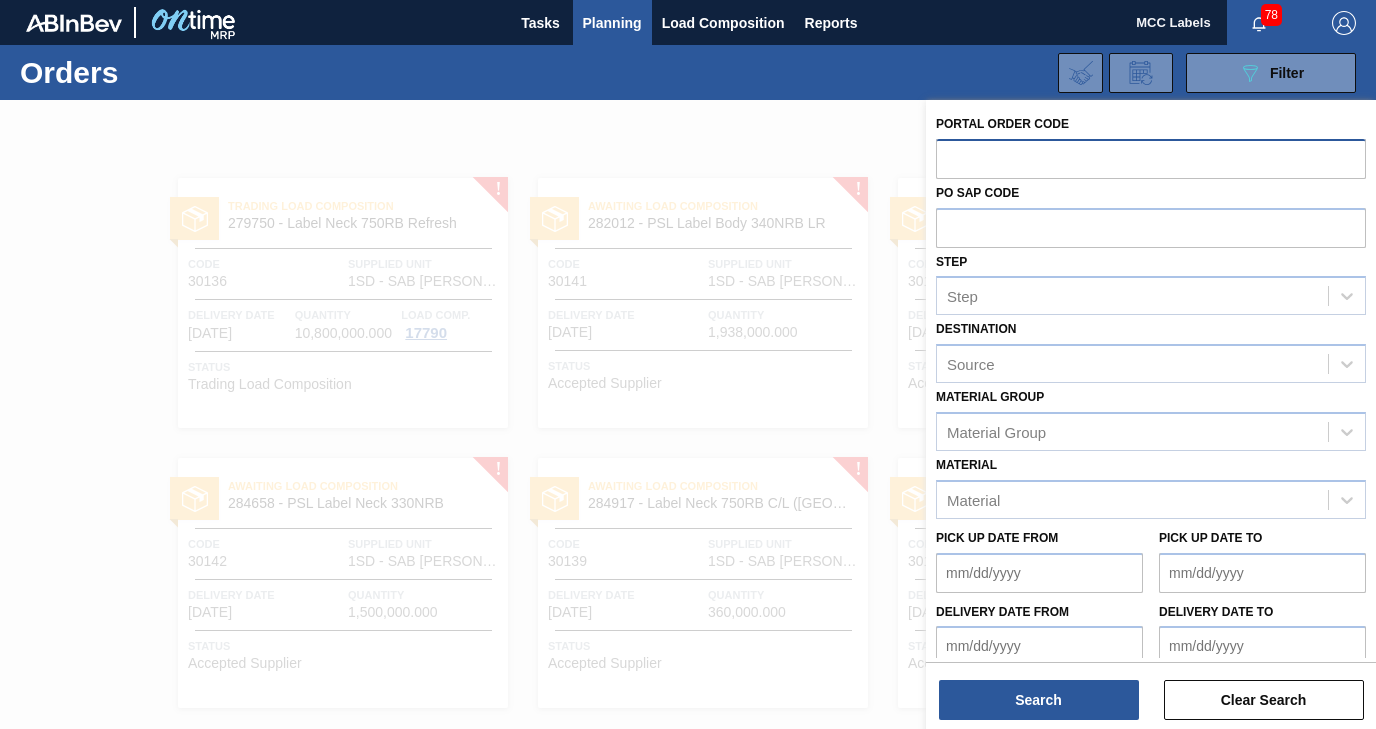 click at bounding box center (1151, 158) 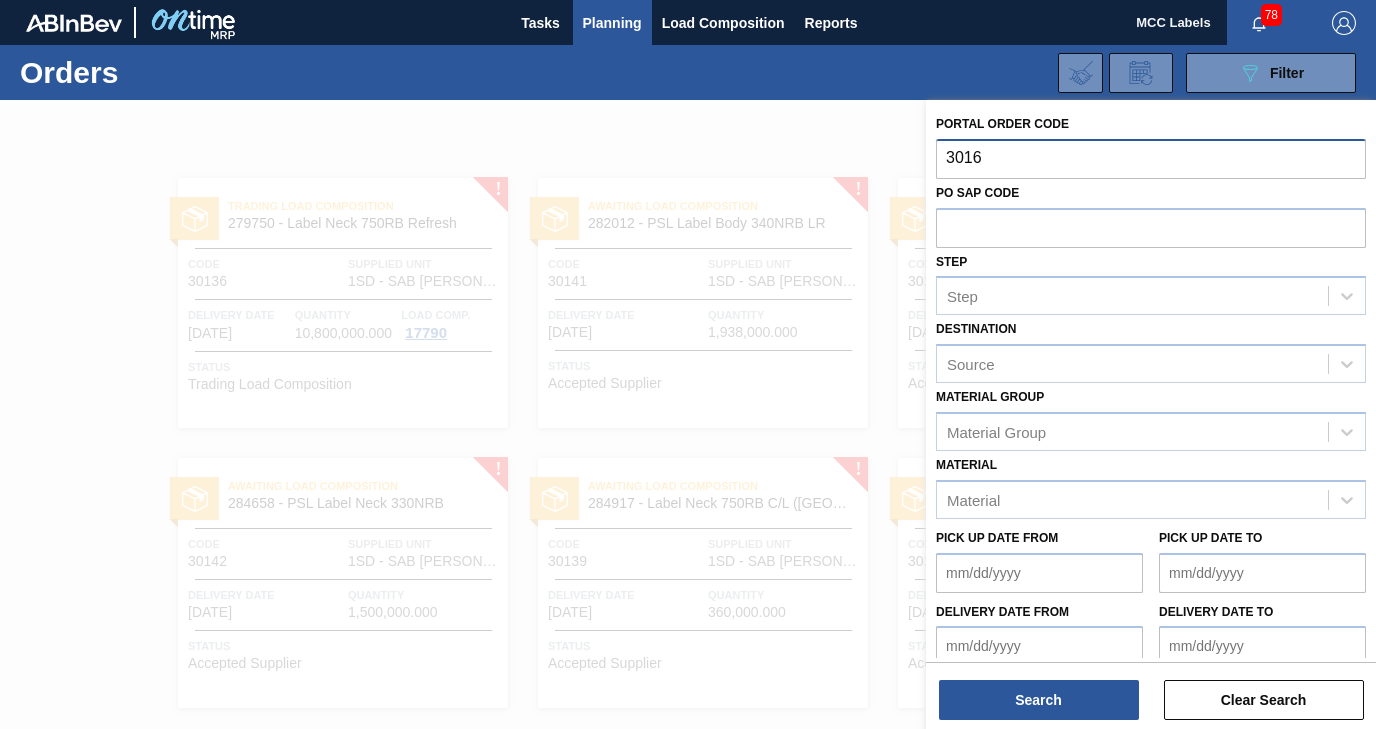 type on "30160" 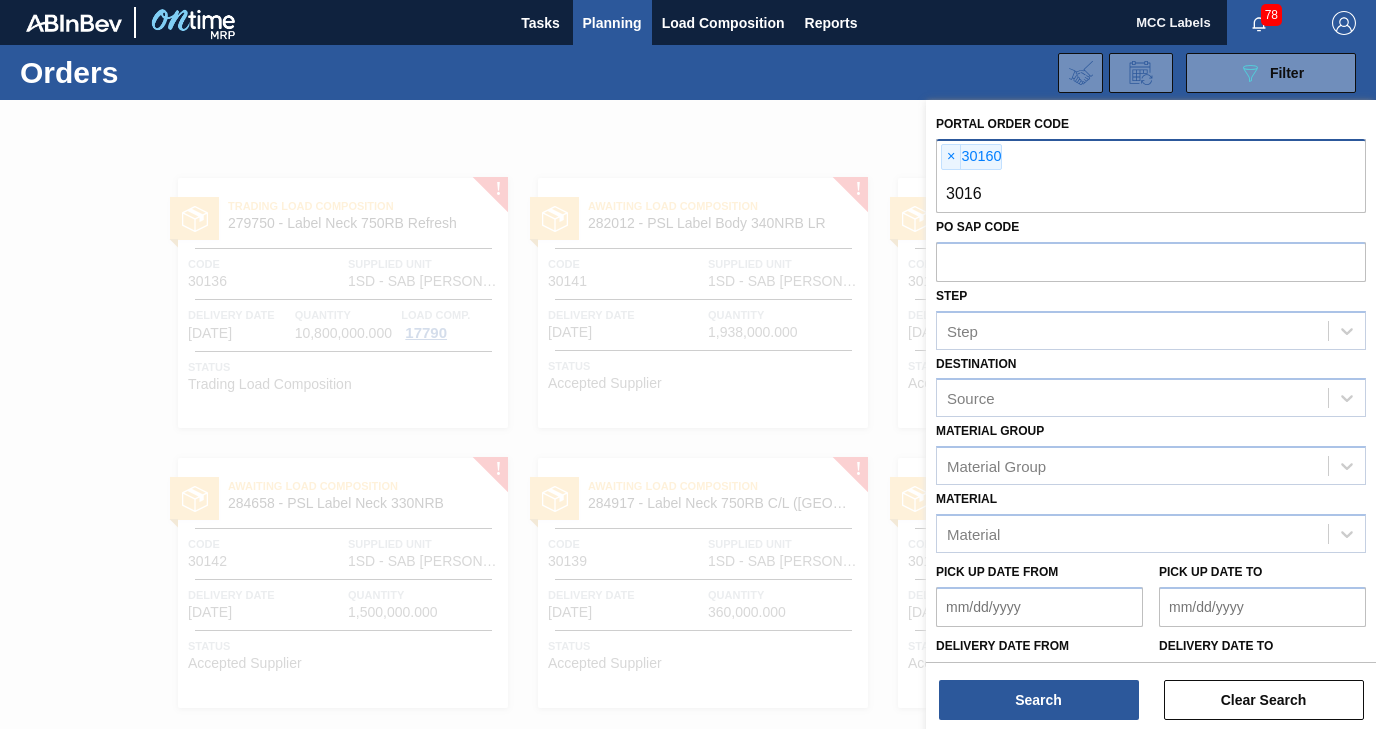 type on "30161" 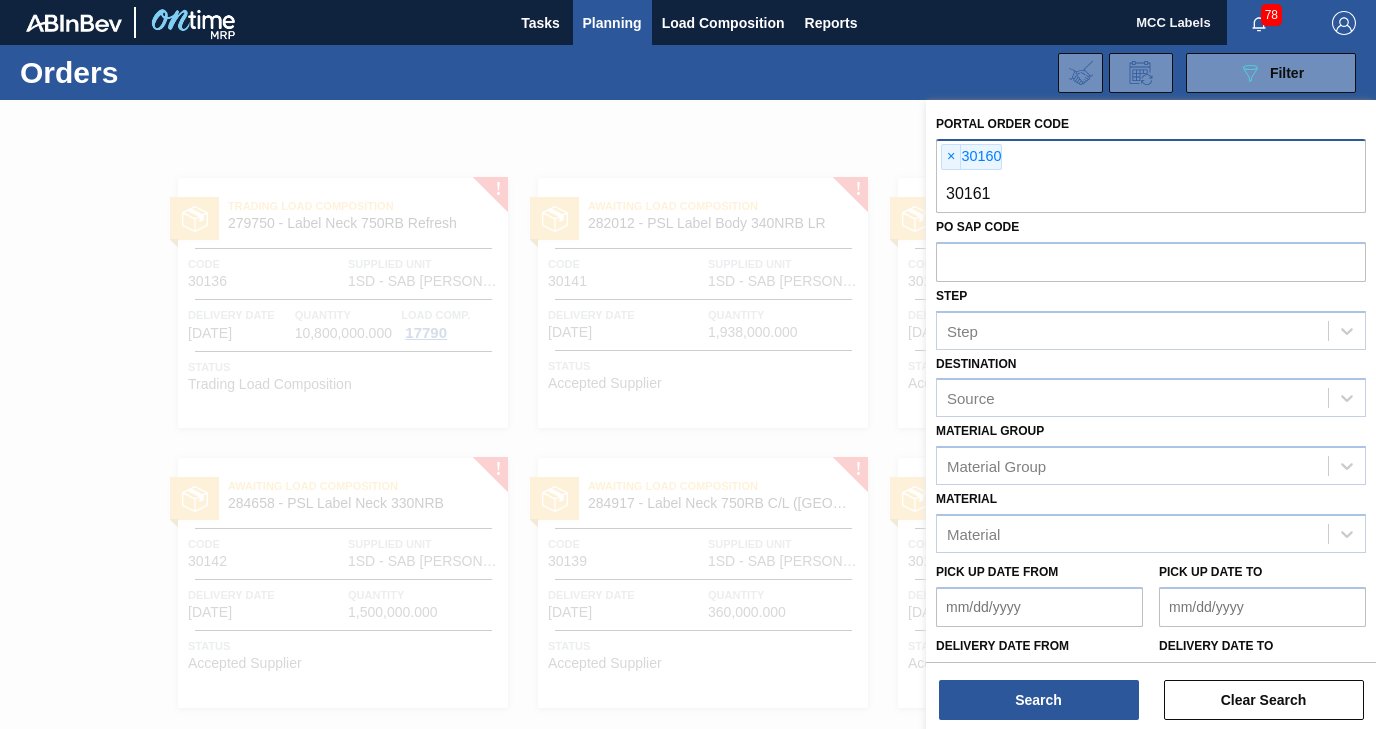 type 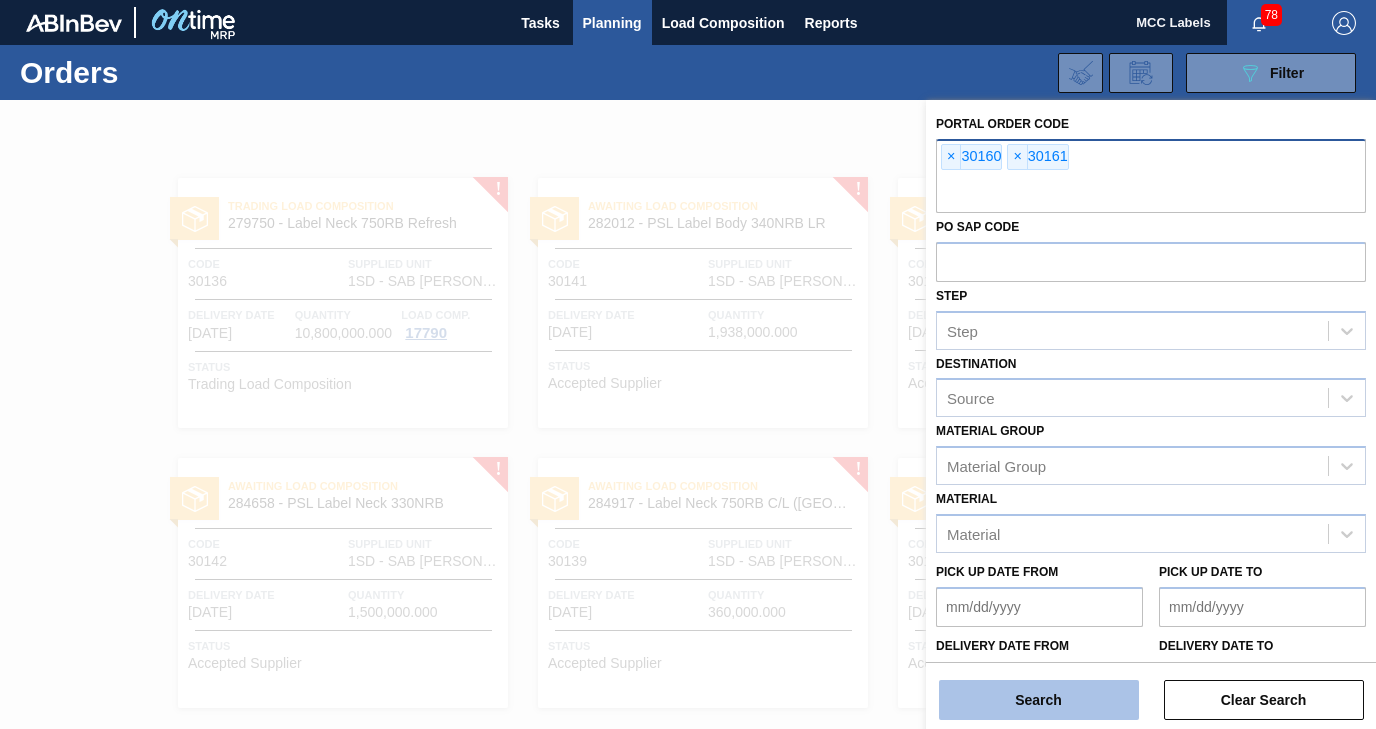 click on "Search" at bounding box center (1039, 700) 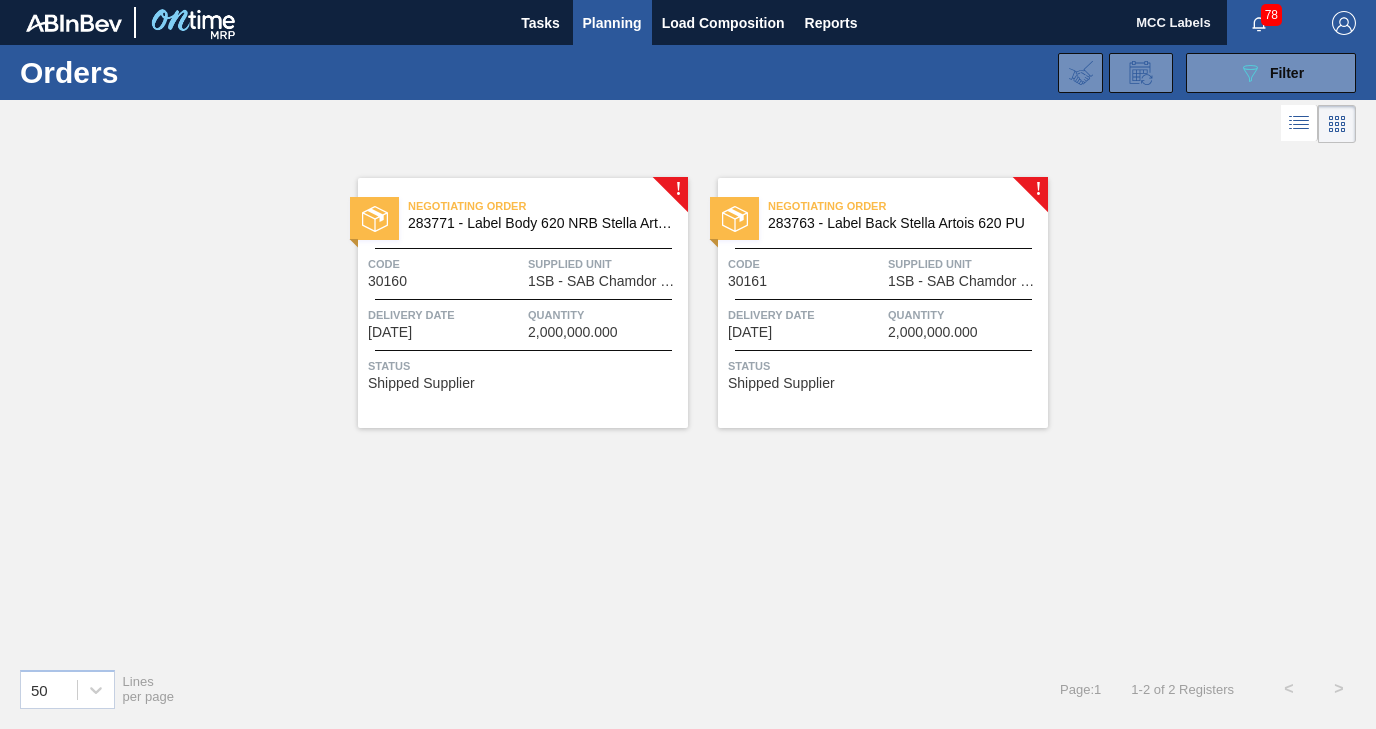 click on "Code 30160" at bounding box center (445, 271) 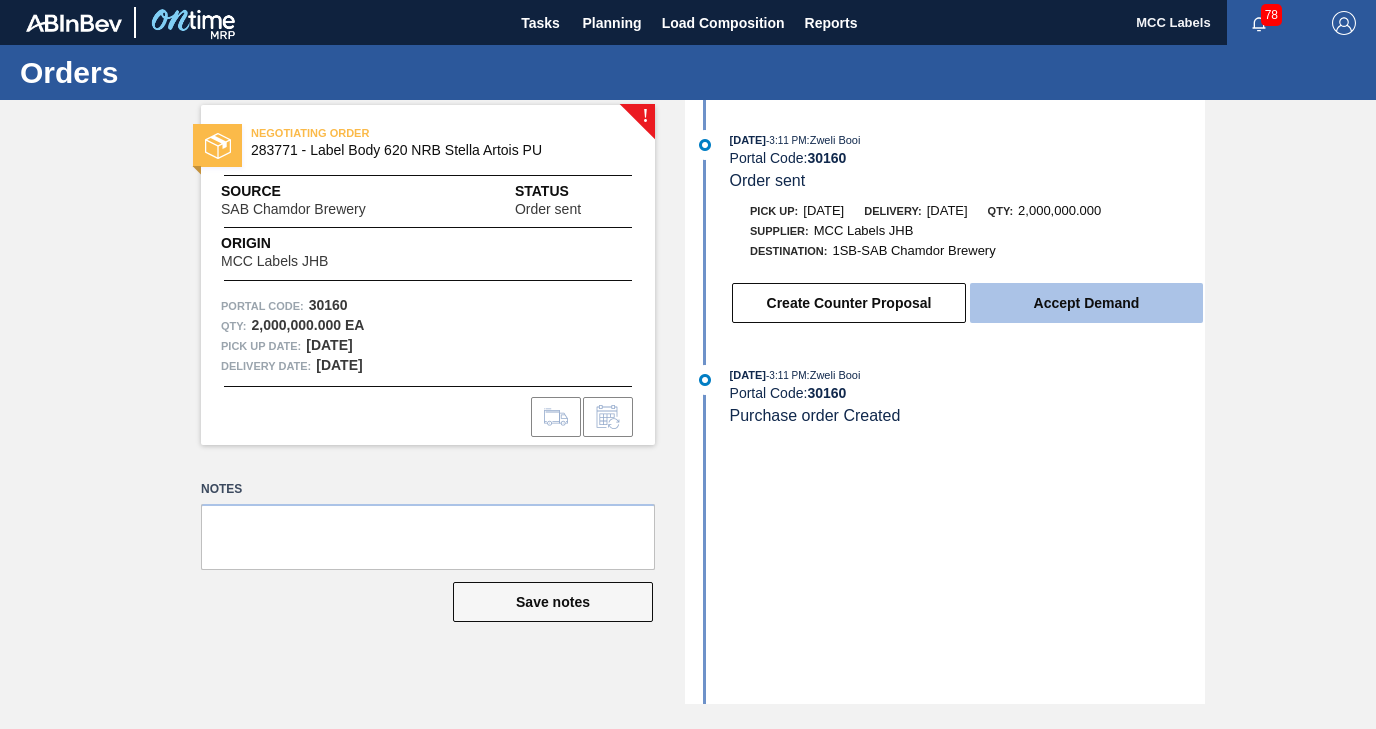 click on "Accept Demand" at bounding box center [1086, 303] 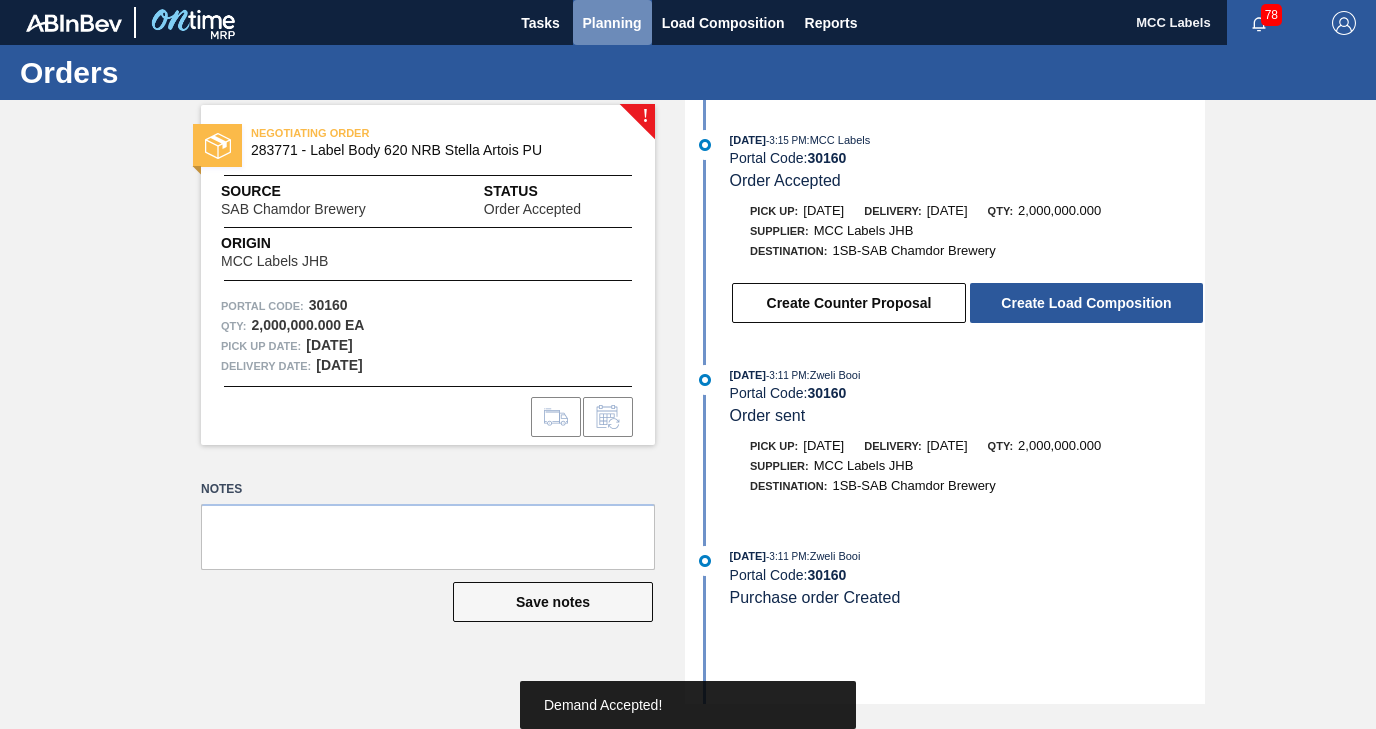 click on "Planning" at bounding box center (612, 23) 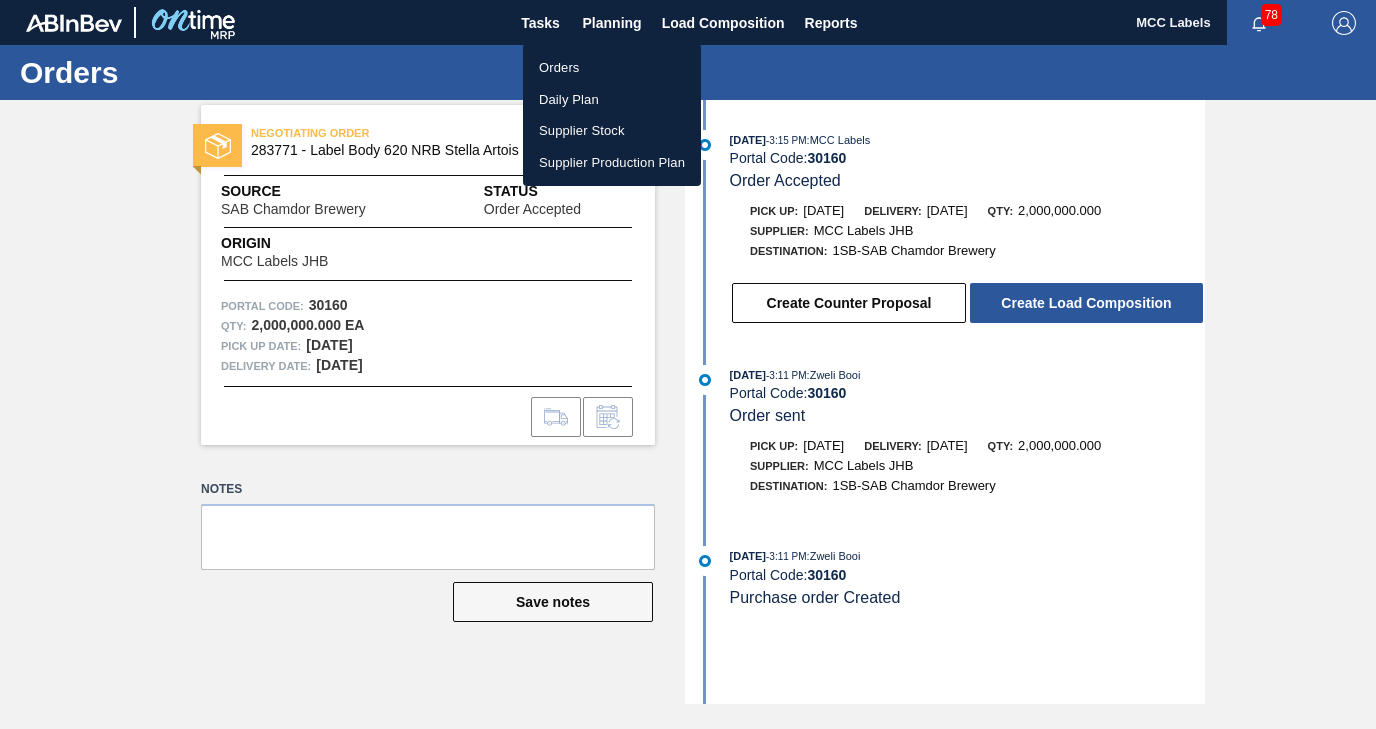 click on "Orders" at bounding box center (612, 68) 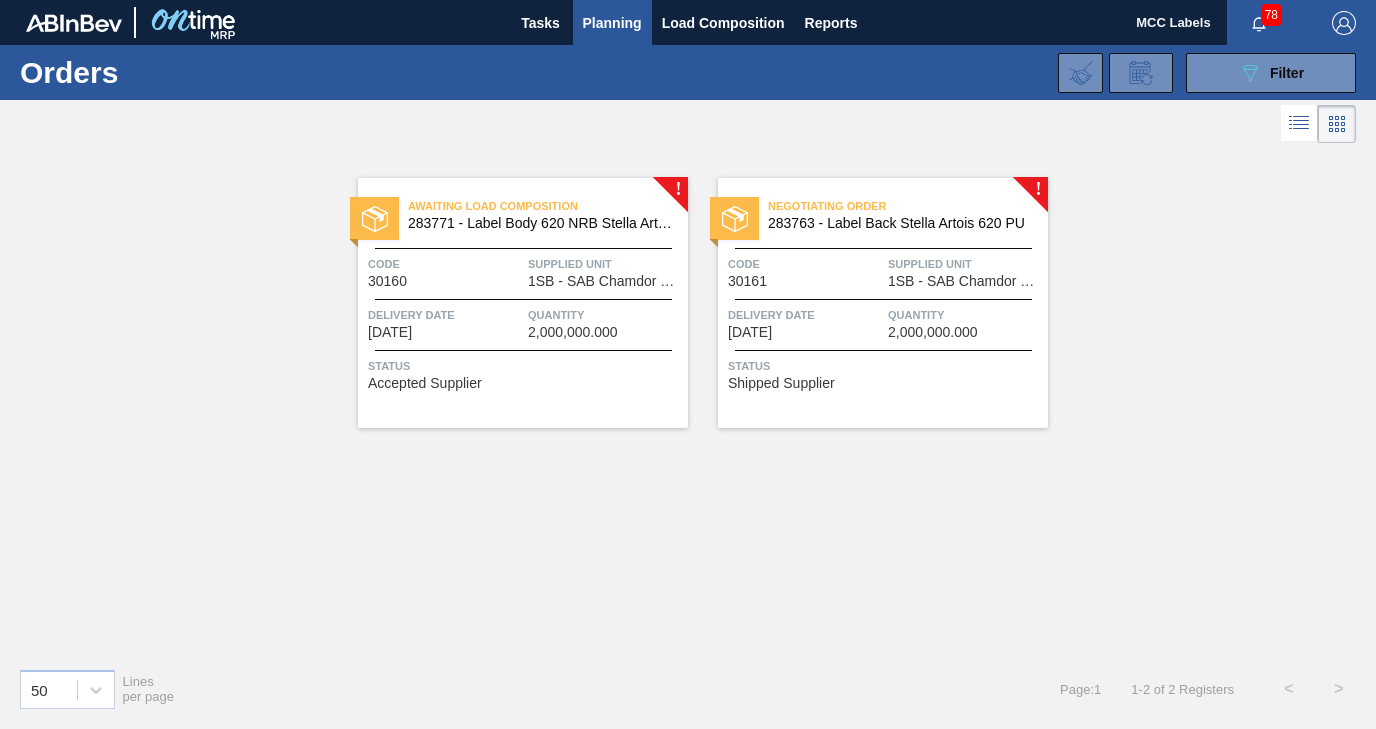 click on "Negotiating Order 283763 - Label Back Stella Artois 620 PU Code 30161 Supplied Unit 1SB - SAB Chamdor Brewery Delivery Date [DATE] Quantity 2,000,000.000 Status Shipped Supplier" at bounding box center [883, 303] 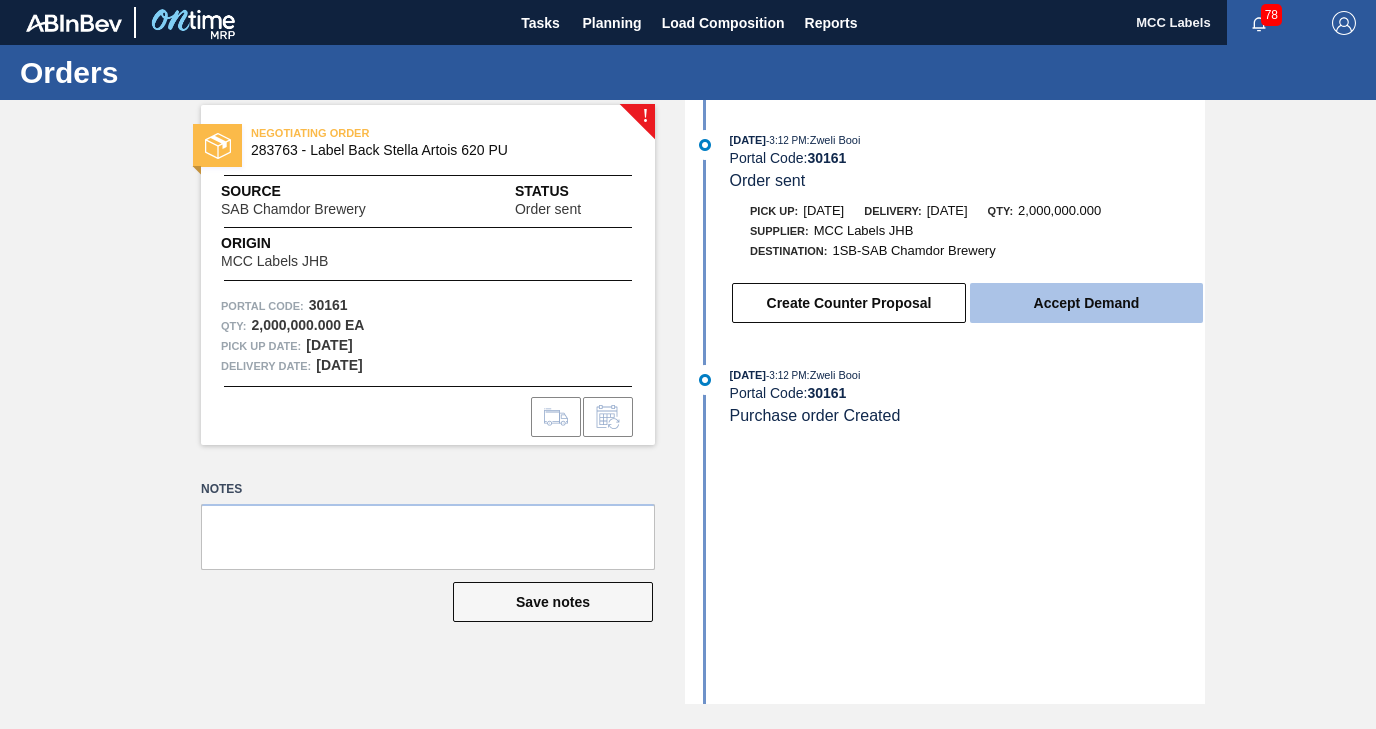 click on "Accept Demand" at bounding box center (1086, 303) 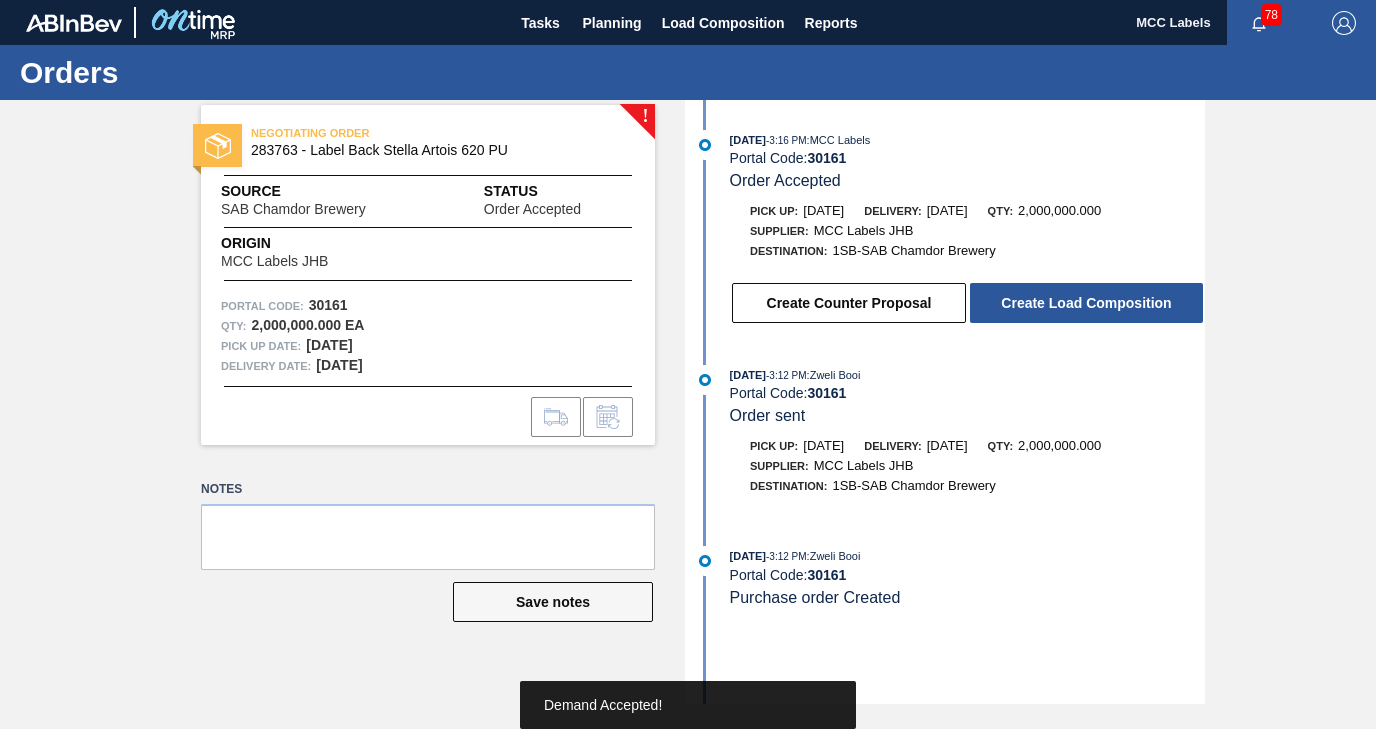 click on "Create Load Composition" at bounding box center [1086, 303] 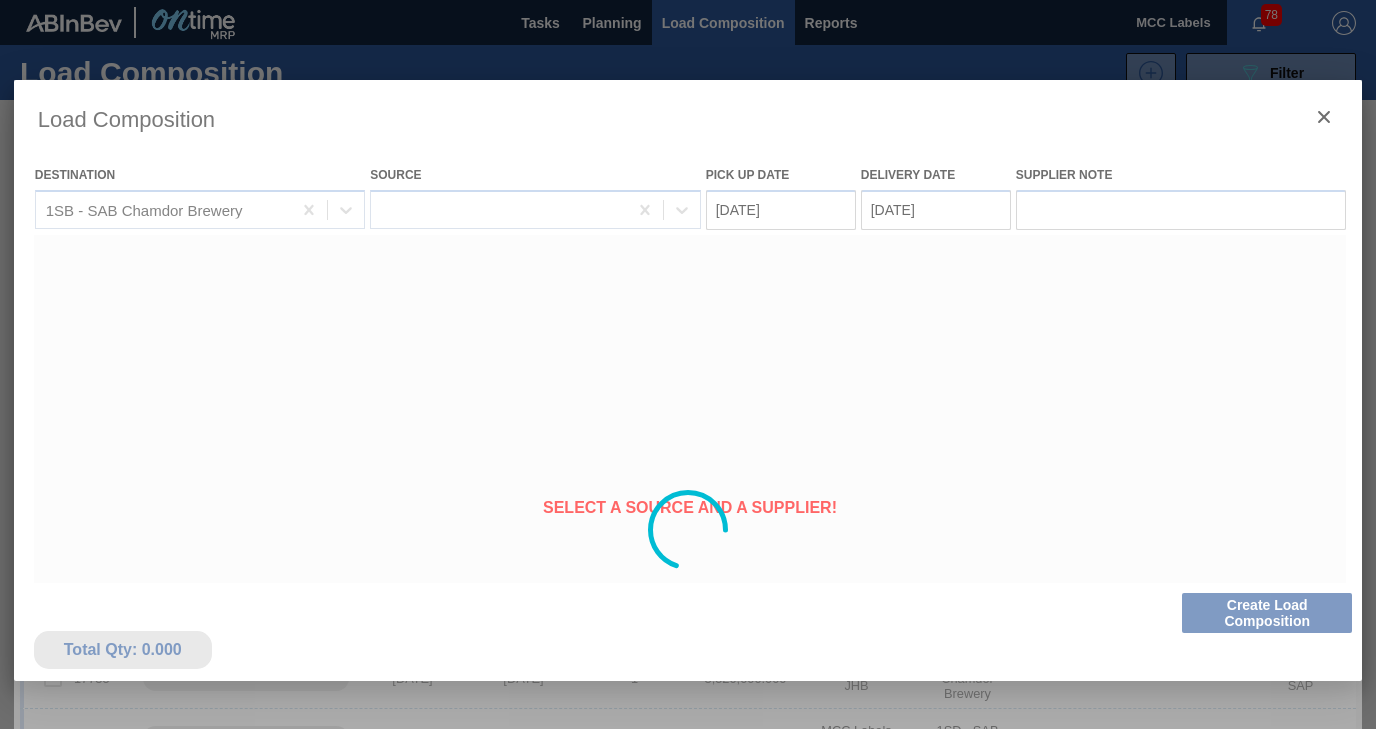 type on "[DATE]" 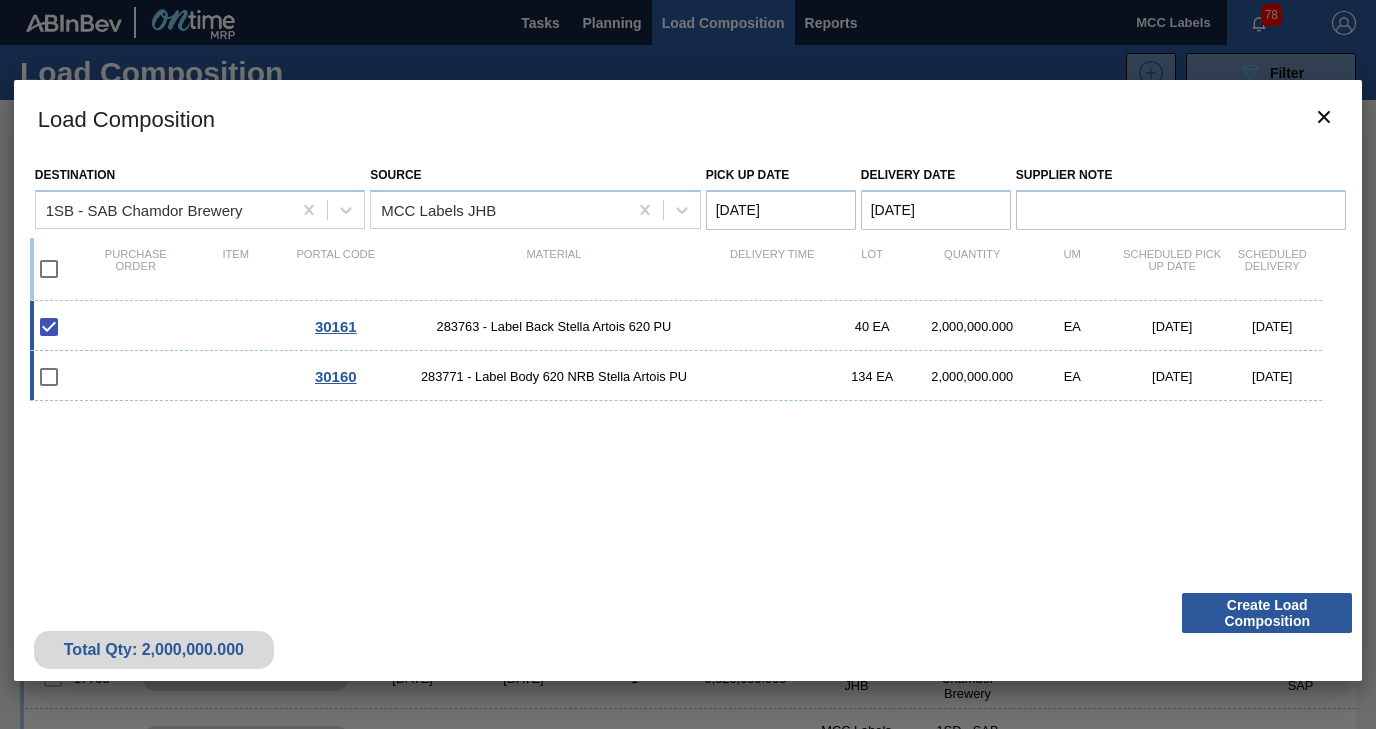 click at bounding box center [49, 377] 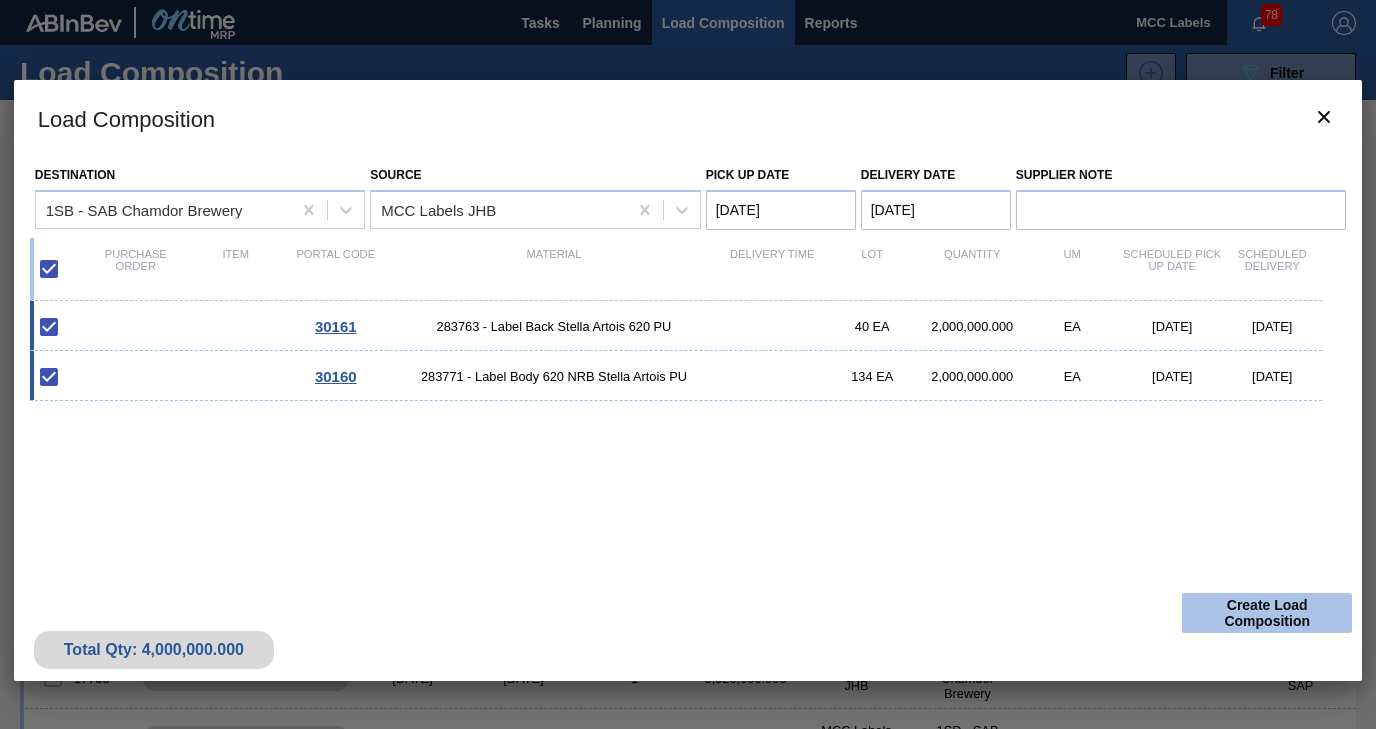 click on "Create Load Composition" at bounding box center [1267, 613] 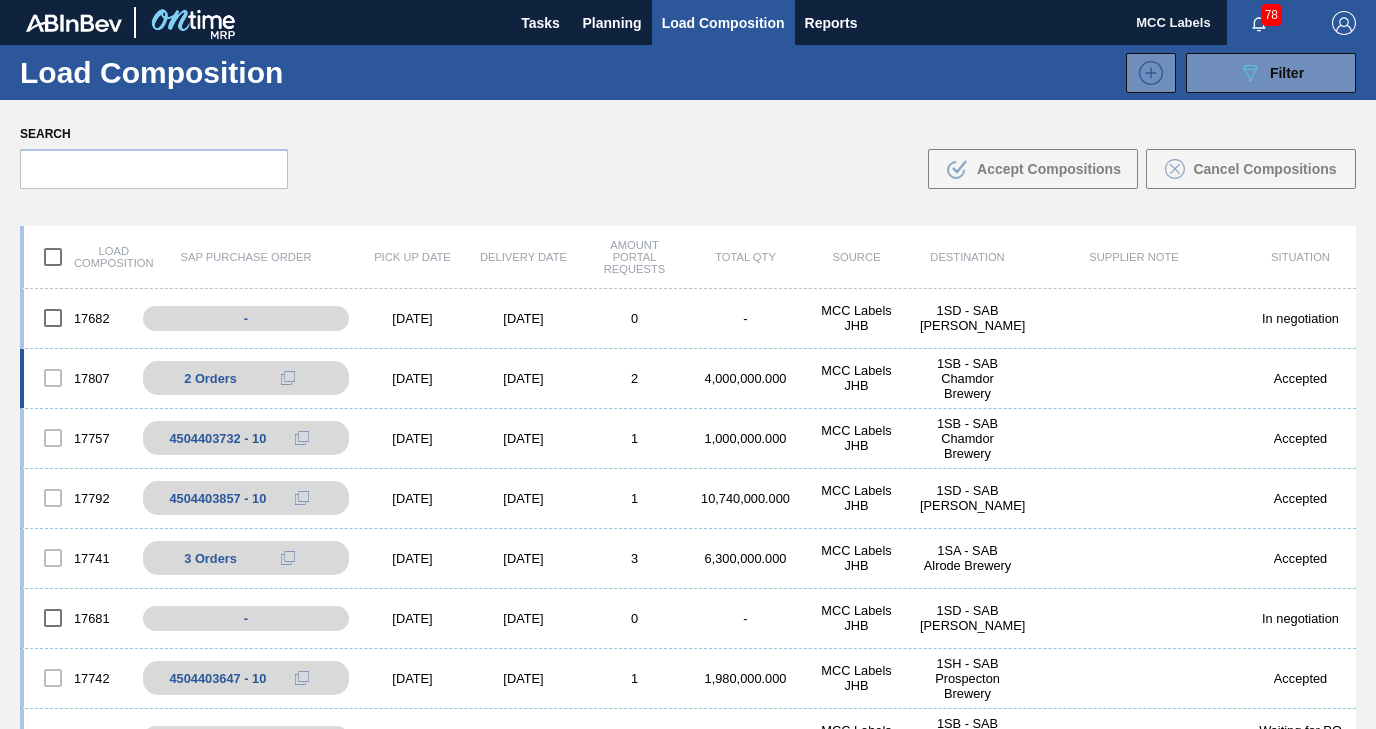 click on "17807 2 Orders  4504403947 - 10 4504403947 - 20 [DATE] [DATE] 2 4,000,000.000 MCC Labels JHB 1SB - SAB Chamdor Brewery Accepted" at bounding box center [688, 379] 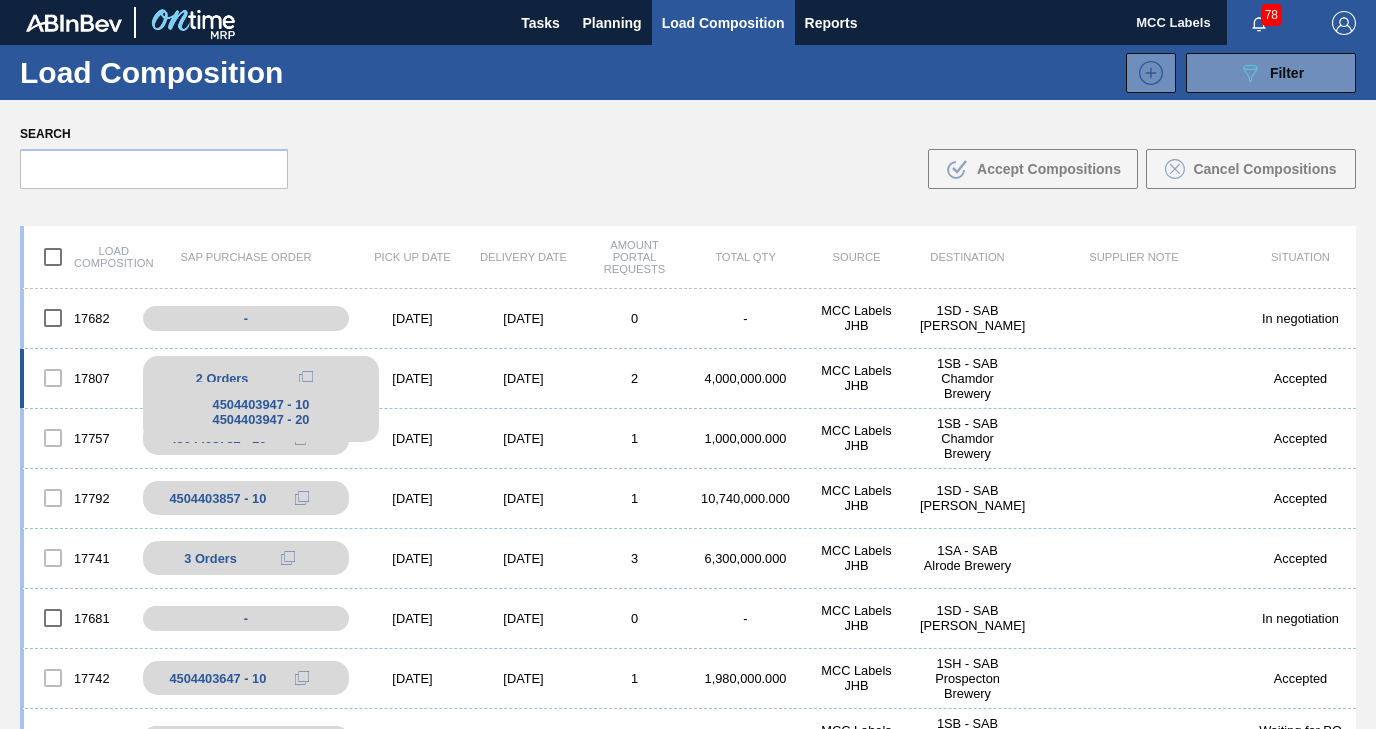 click on "2 Orders" at bounding box center (261, 378) 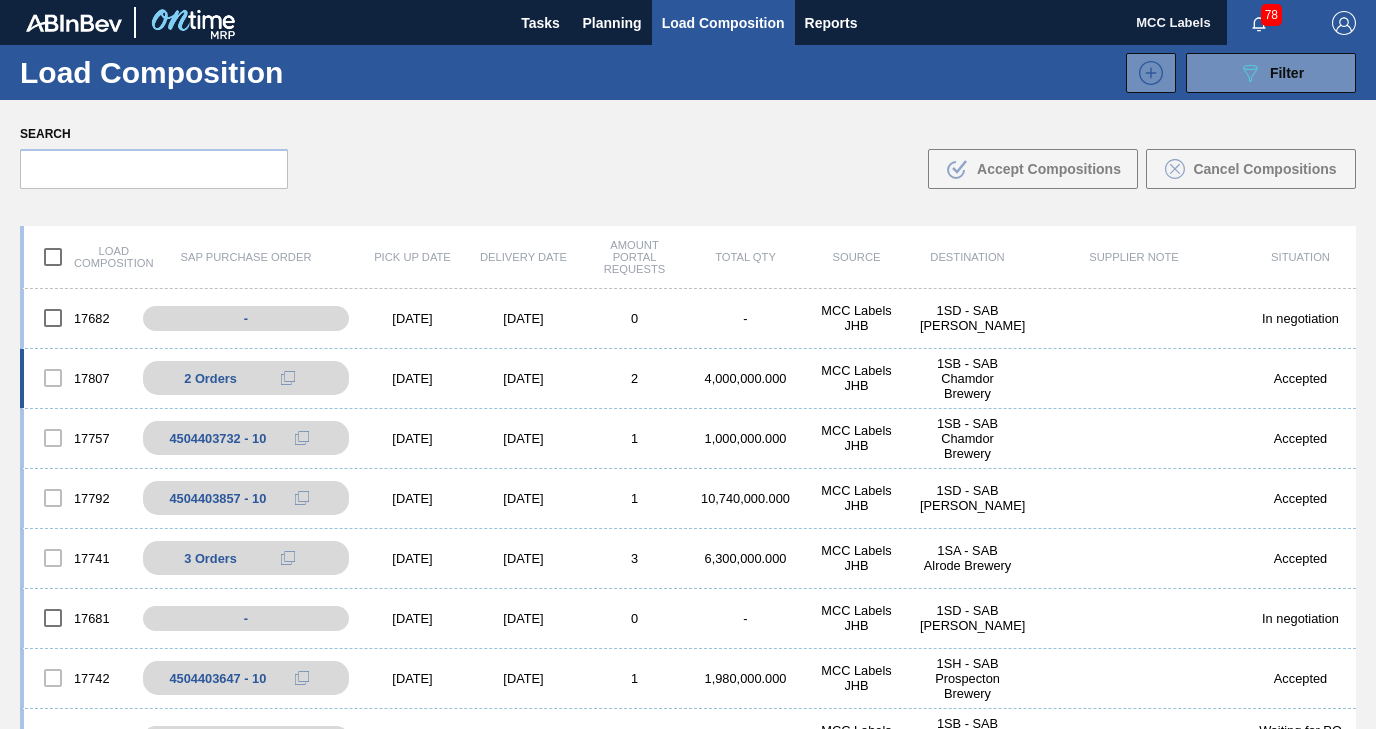 click on "[DATE]" at bounding box center [523, 378] 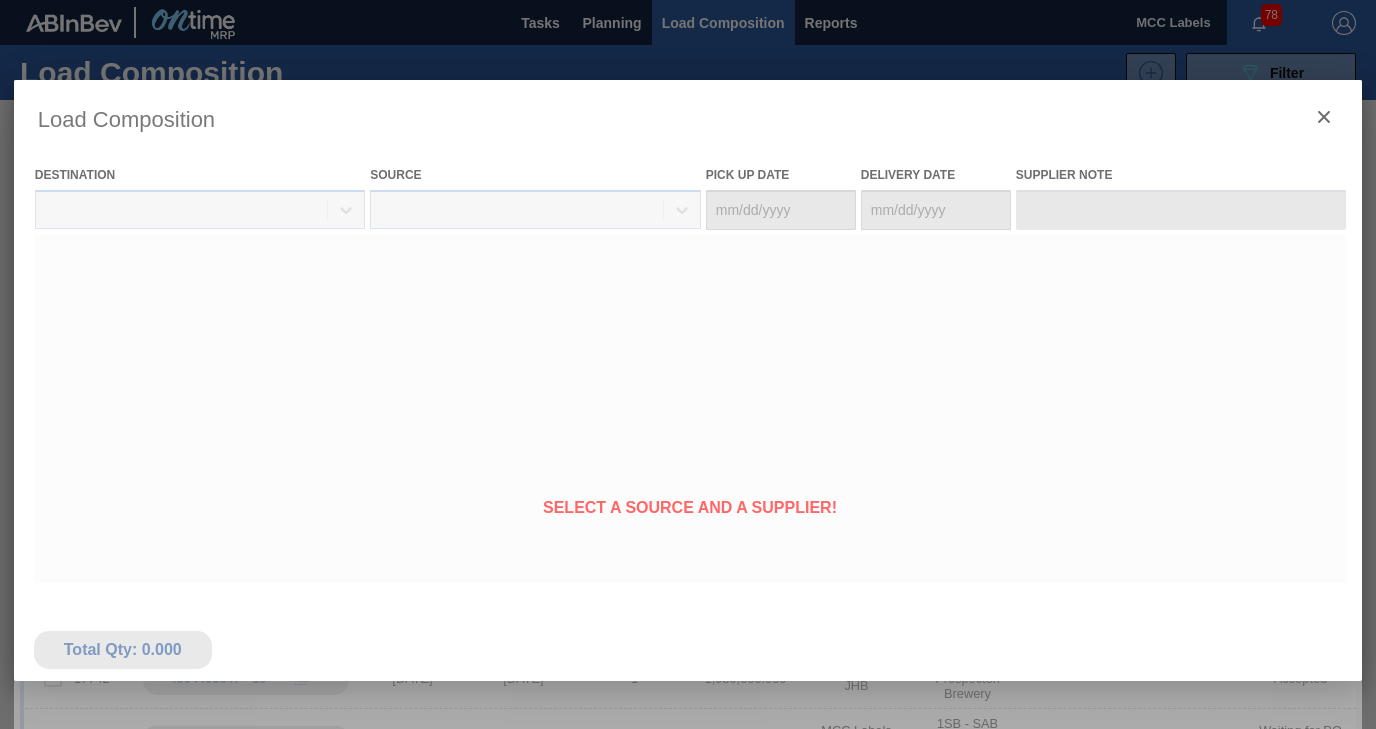 type on "[DATE]" 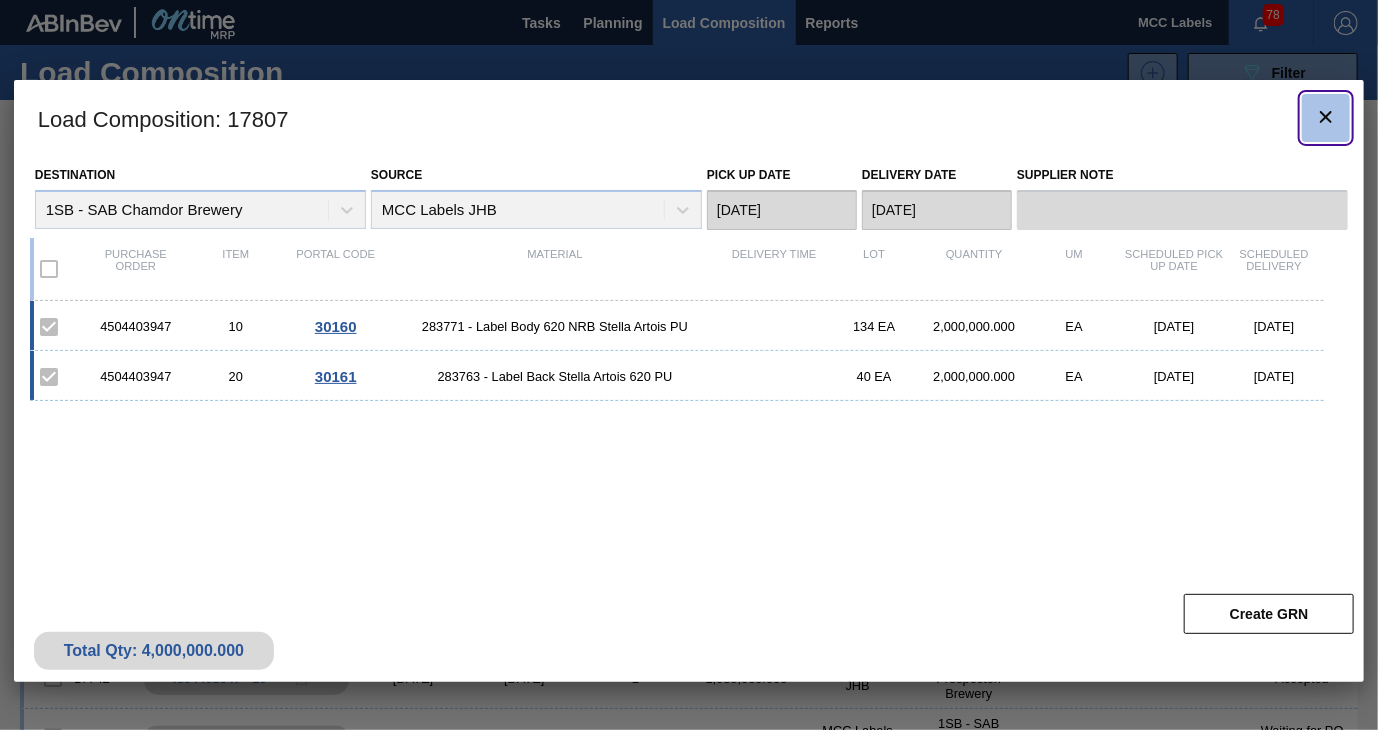 click 